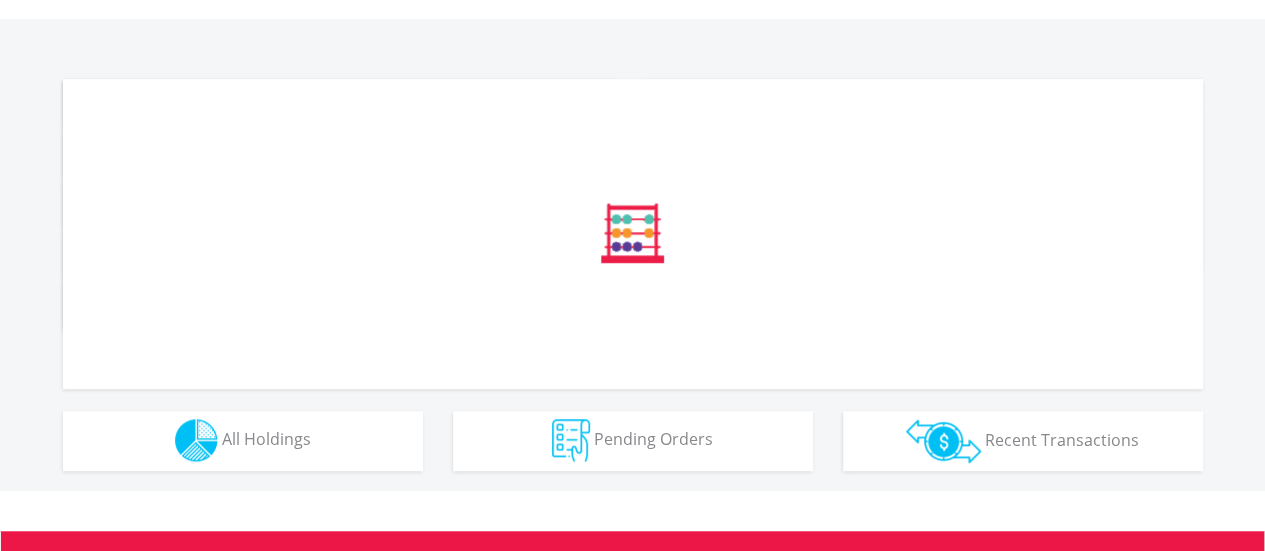 scroll, scrollTop: 580, scrollLeft: 0, axis: vertical 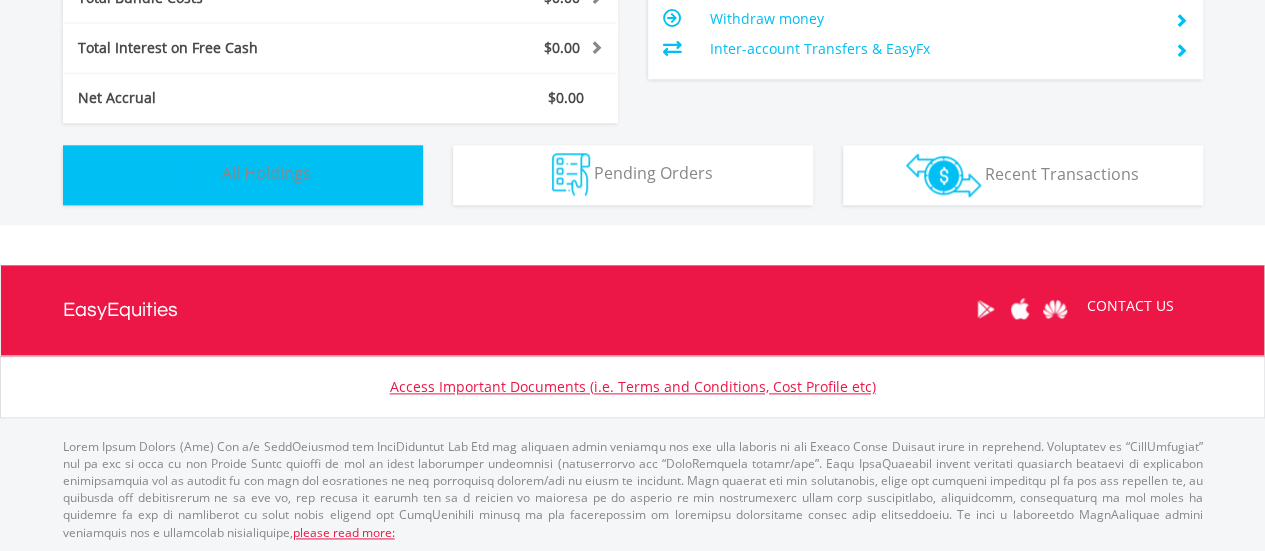 click on "Holdings
All Holdings" at bounding box center [243, 175] 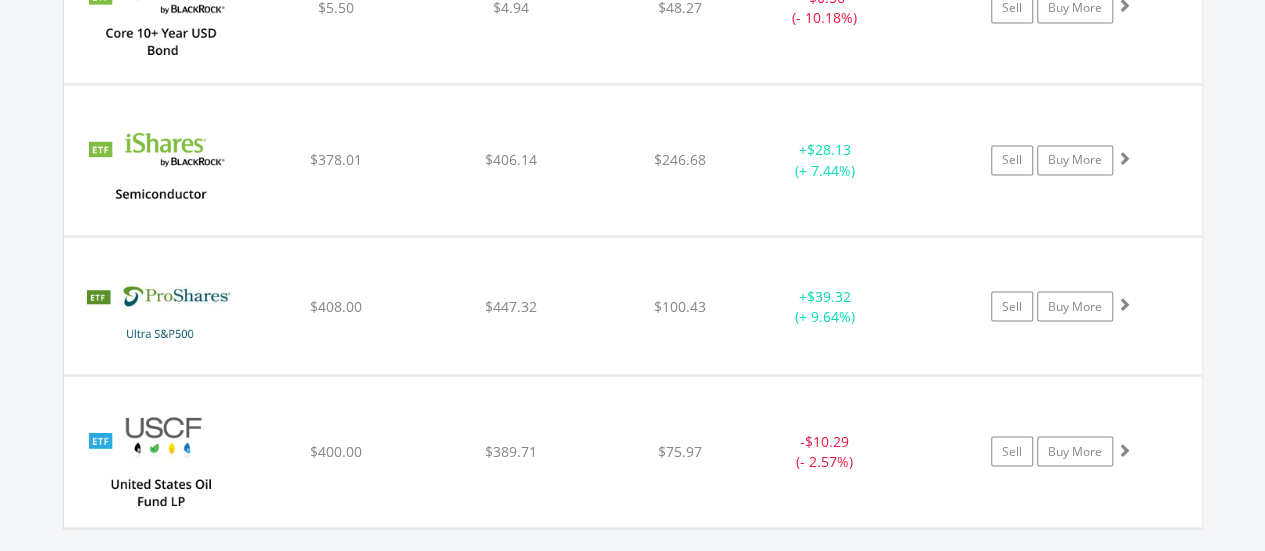scroll, scrollTop: 1762, scrollLeft: 0, axis: vertical 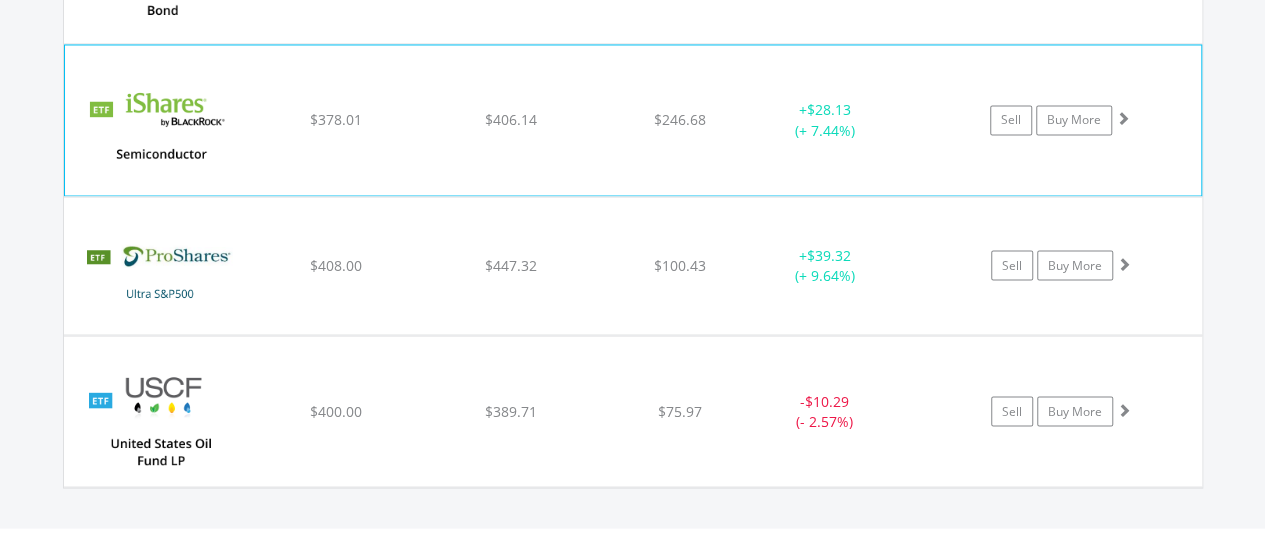 click on "﻿
iShares PHLX Semiconductor ETF
$378.01
$406.14
$246.68
+  $28.13 (+ 7.44%)
Sell
Buy More" at bounding box center [633, -185] 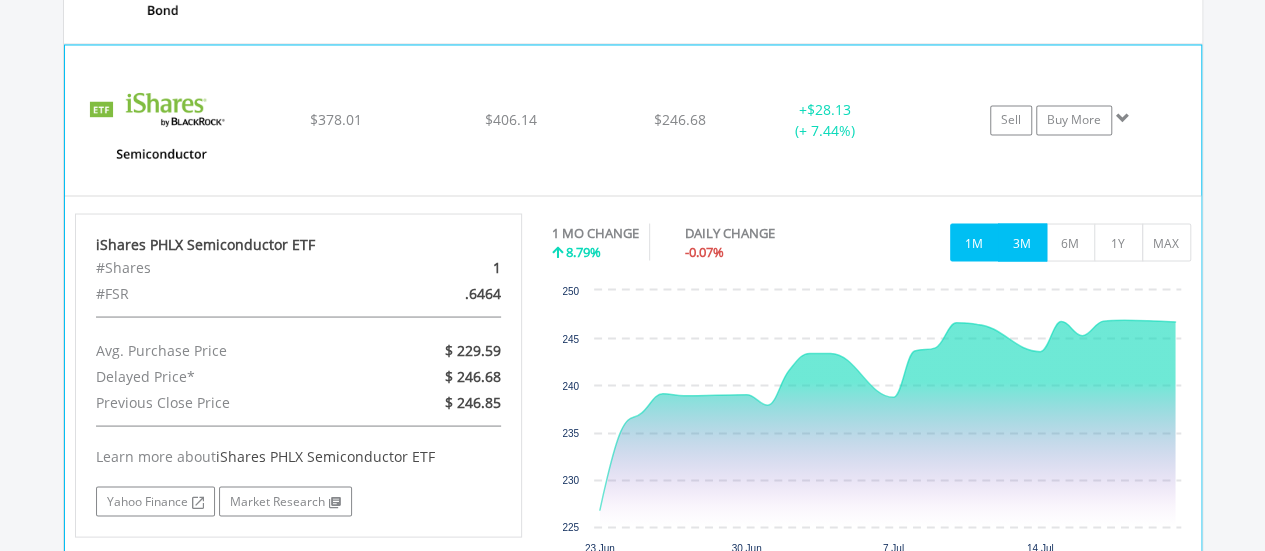 click on "3M" at bounding box center [1022, 242] 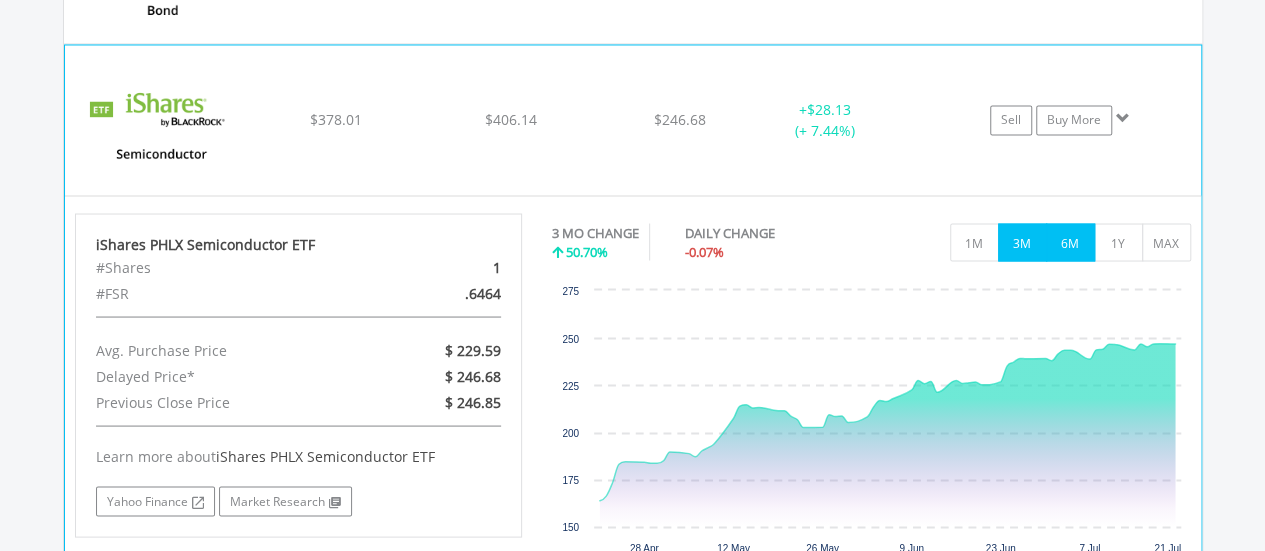 click on "6M" at bounding box center [1070, 242] 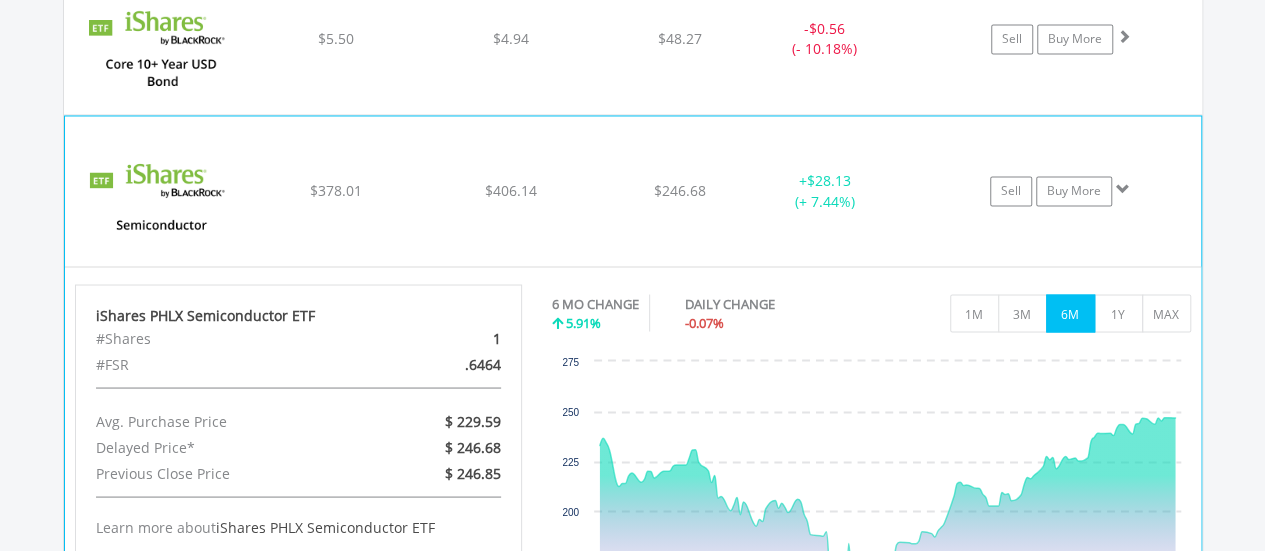 scroll, scrollTop: 1682, scrollLeft: 0, axis: vertical 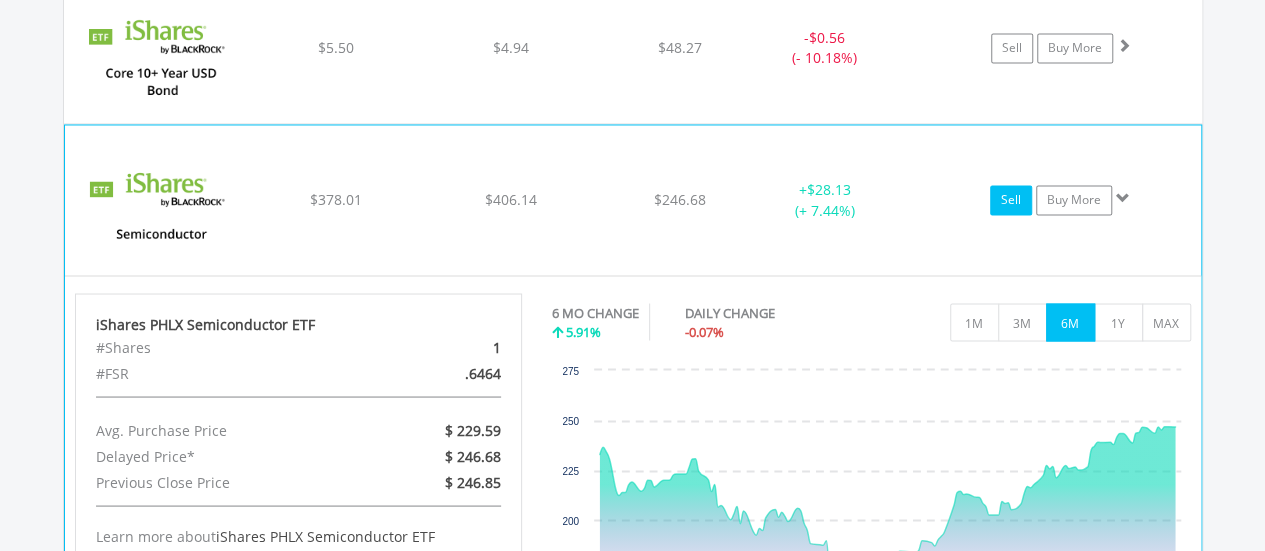 click on "Sell" at bounding box center (1011, 200) 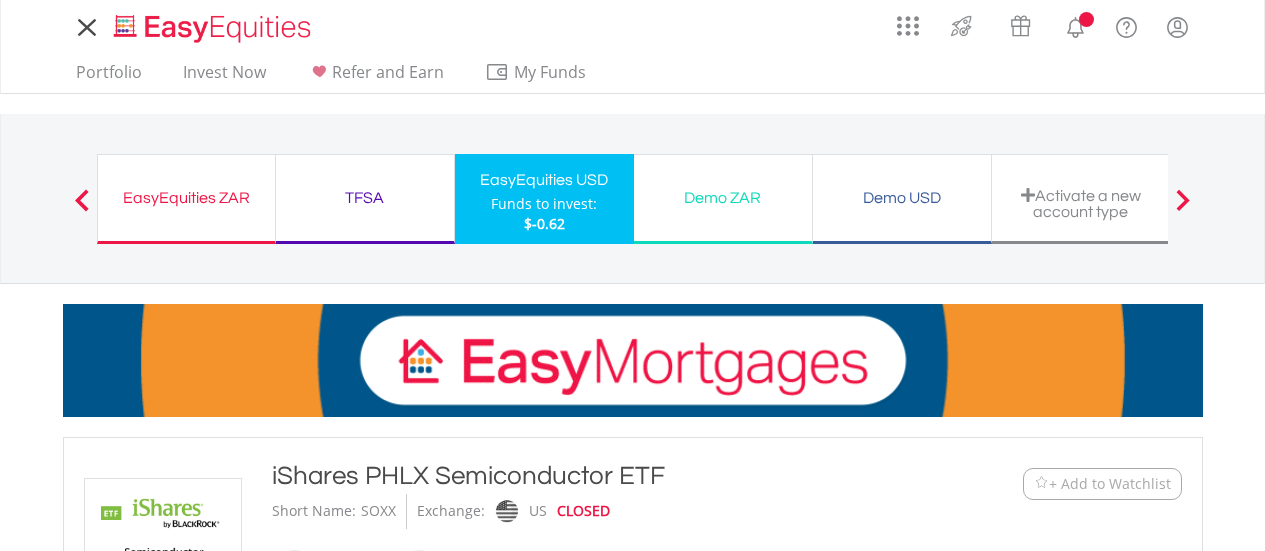 scroll, scrollTop: 0, scrollLeft: 0, axis: both 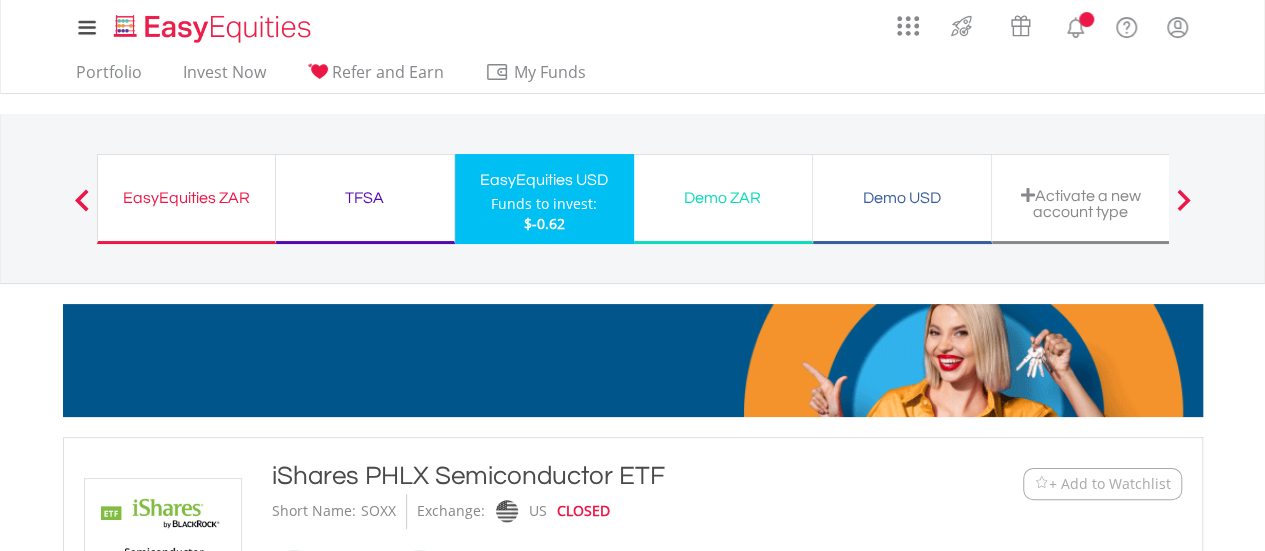 type on "******" 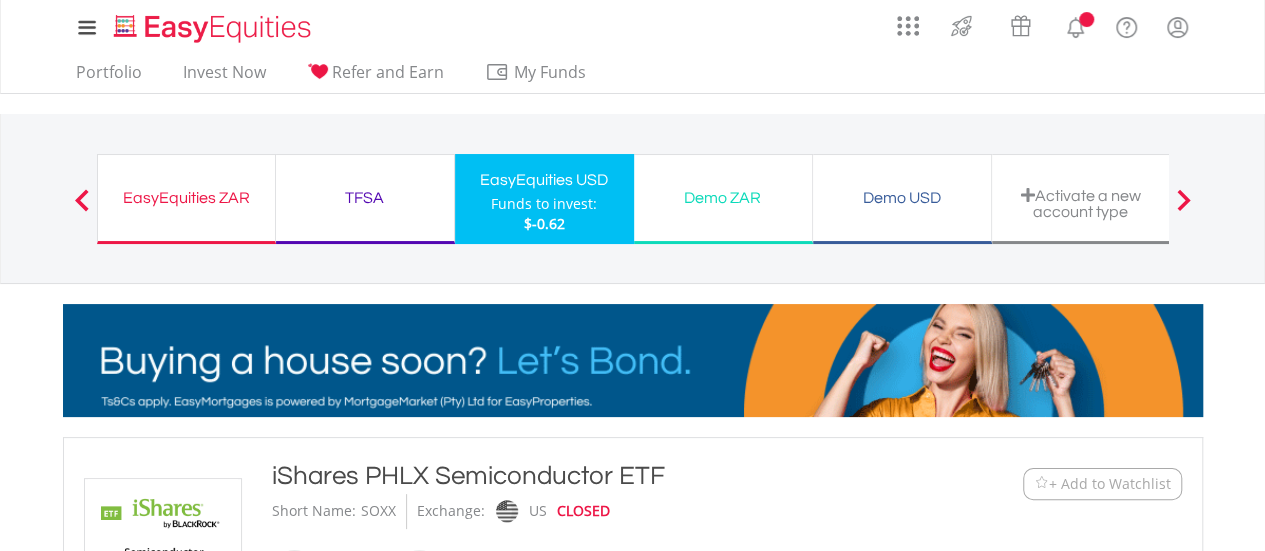 type on "******" 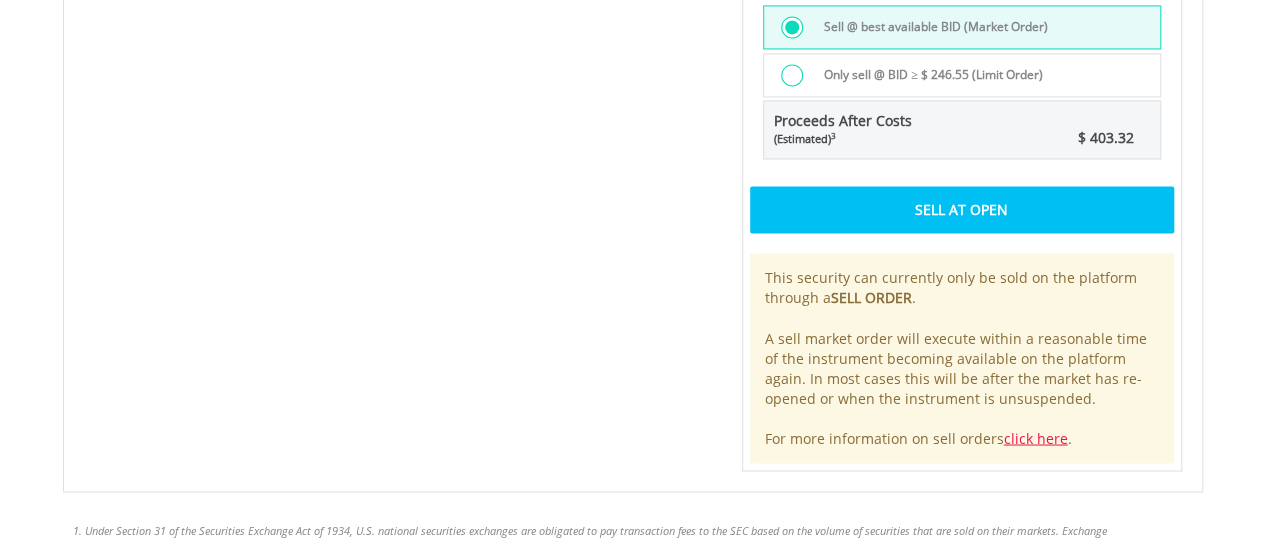scroll, scrollTop: 1520, scrollLeft: 0, axis: vertical 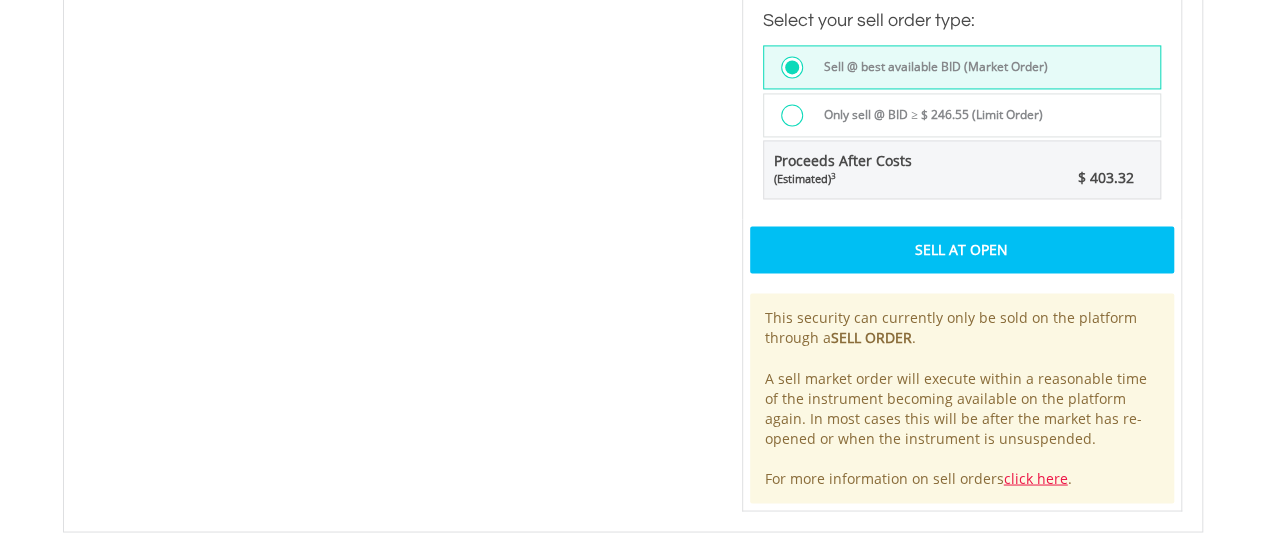 click on "Sell At Open" at bounding box center [962, 249] 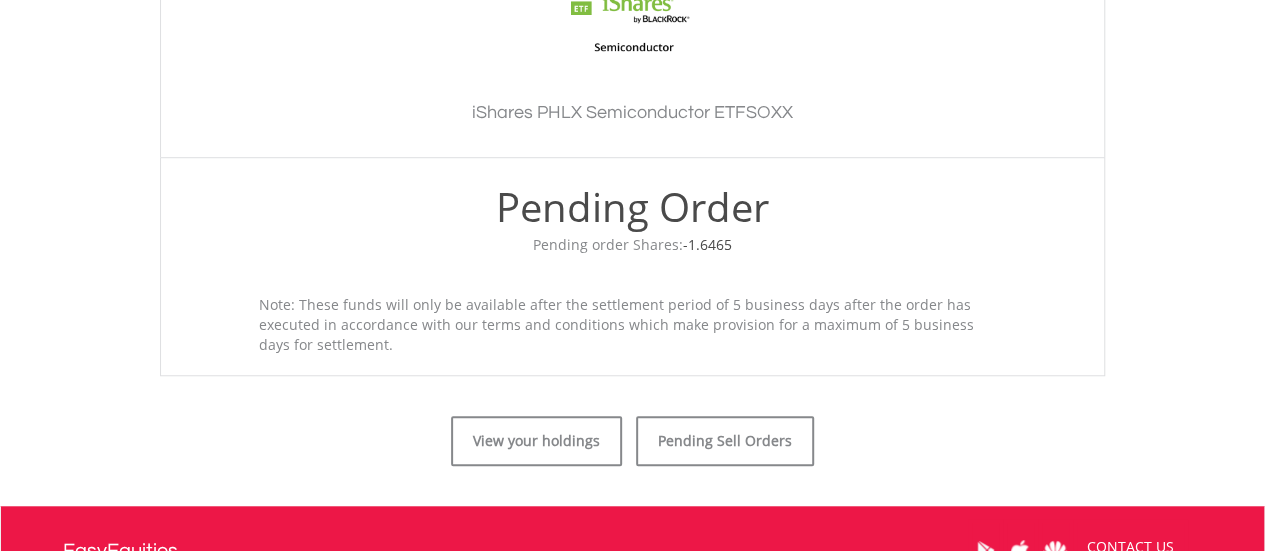 scroll, scrollTop: 640, scrollLeft: 0, axis: vertical 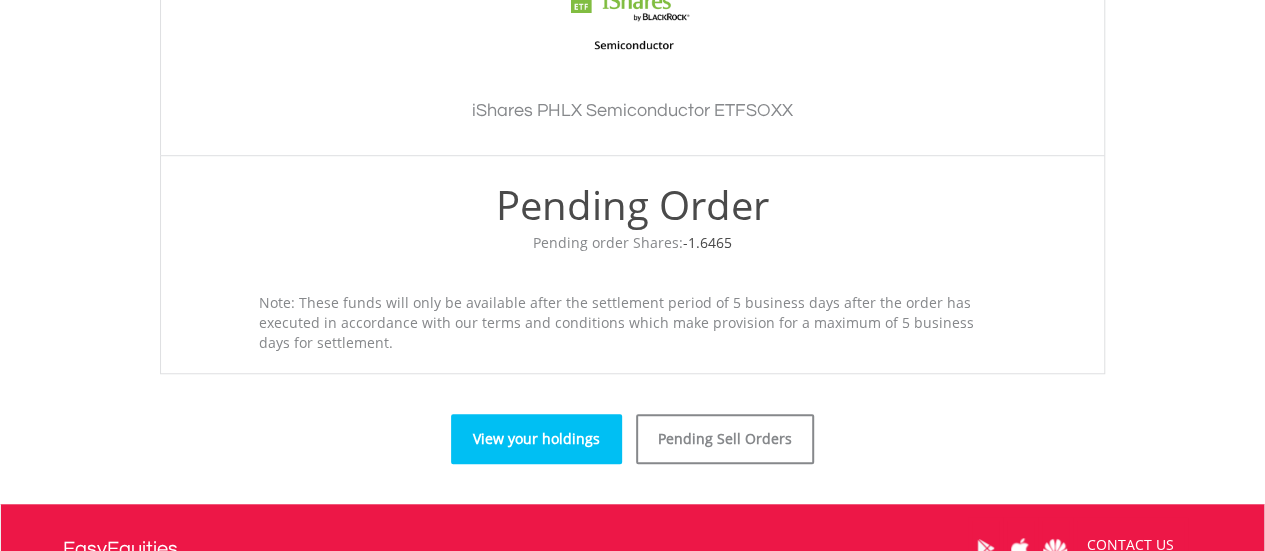 click on "View your holdings" at bounding box center (536, 439) 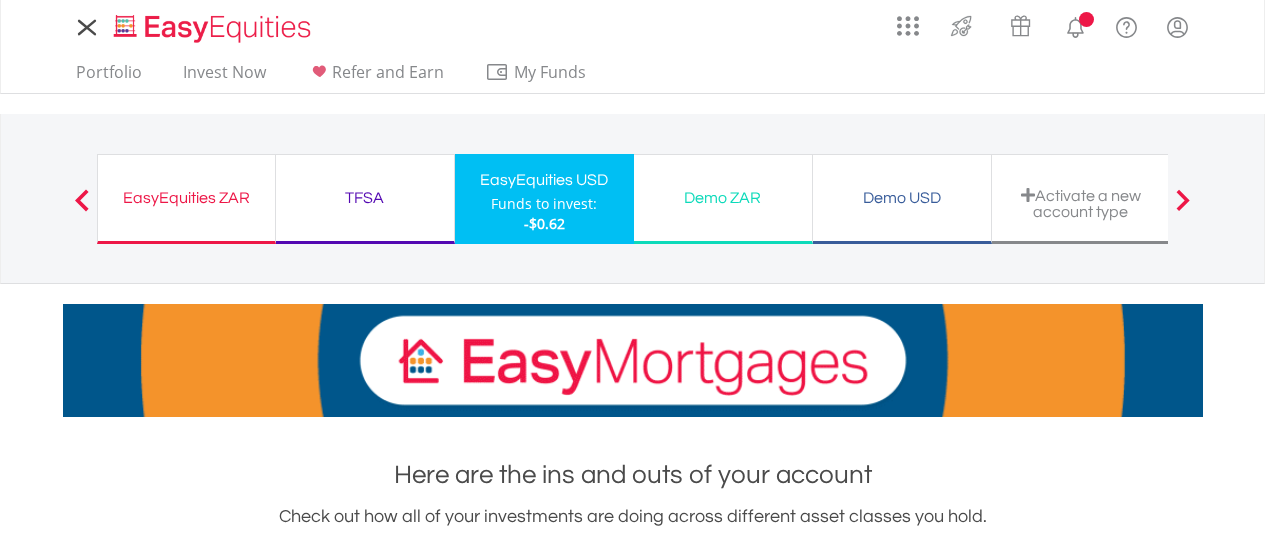 scroll, scrollTop: 80, scrollLeft: 0, axis: vertical 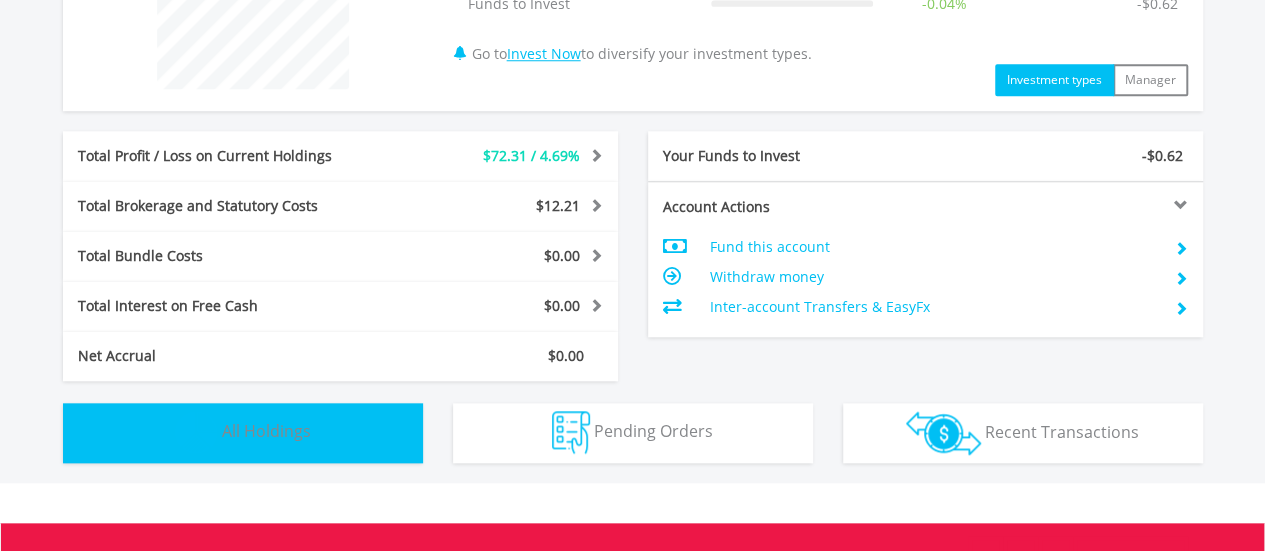click on "Holdings
All Holdings" at bounding box center [243, 433] 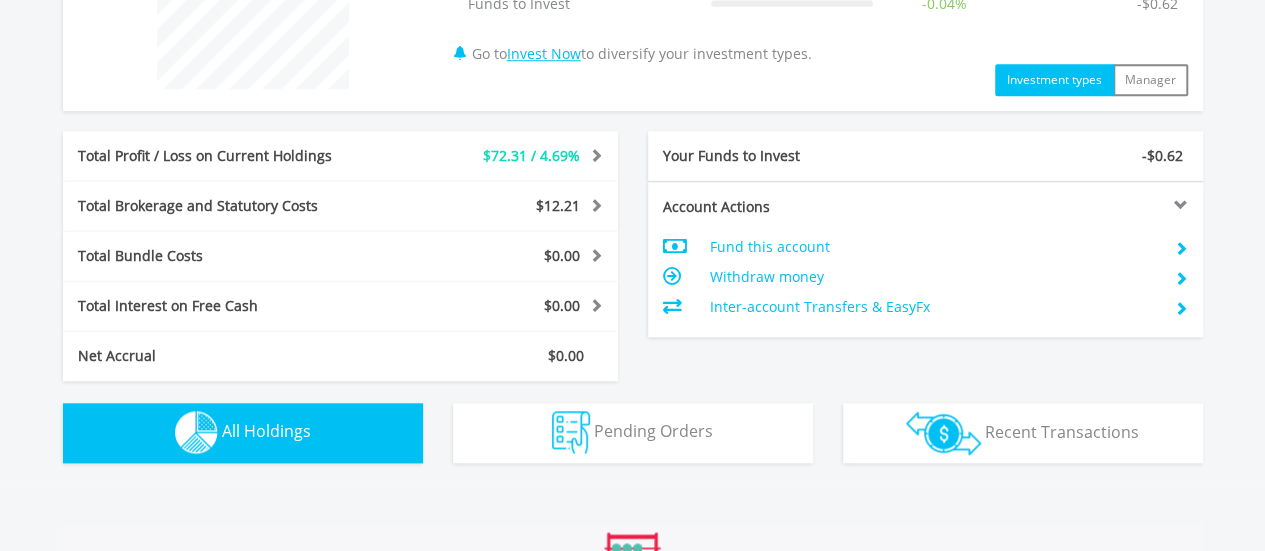 type 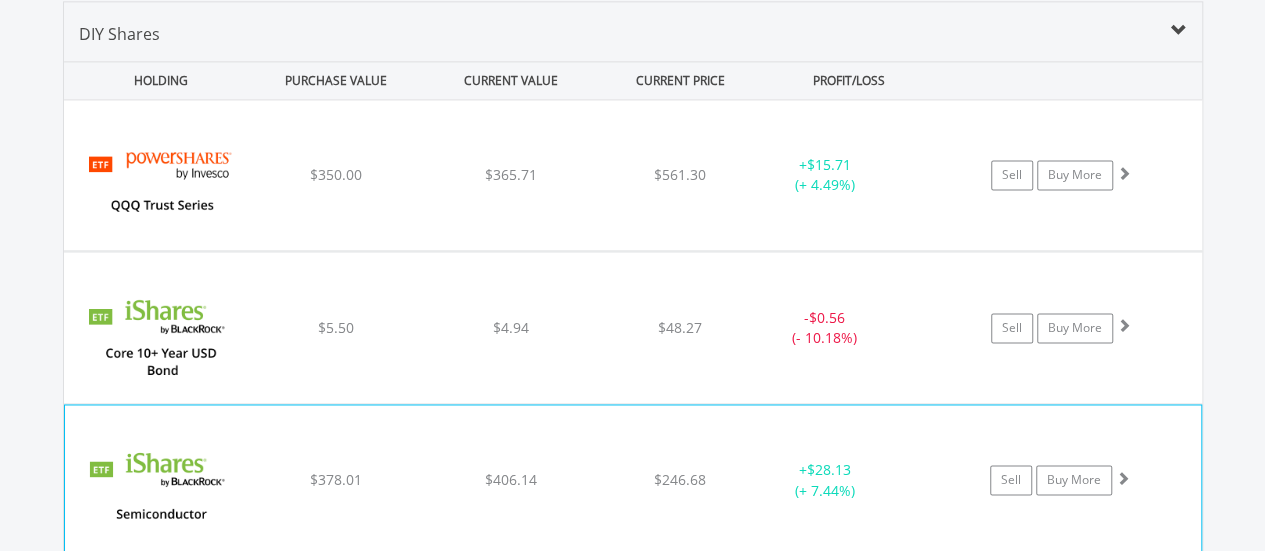 scroll, scrollTop: 1362, scrollLeft: 0, axis: vertical 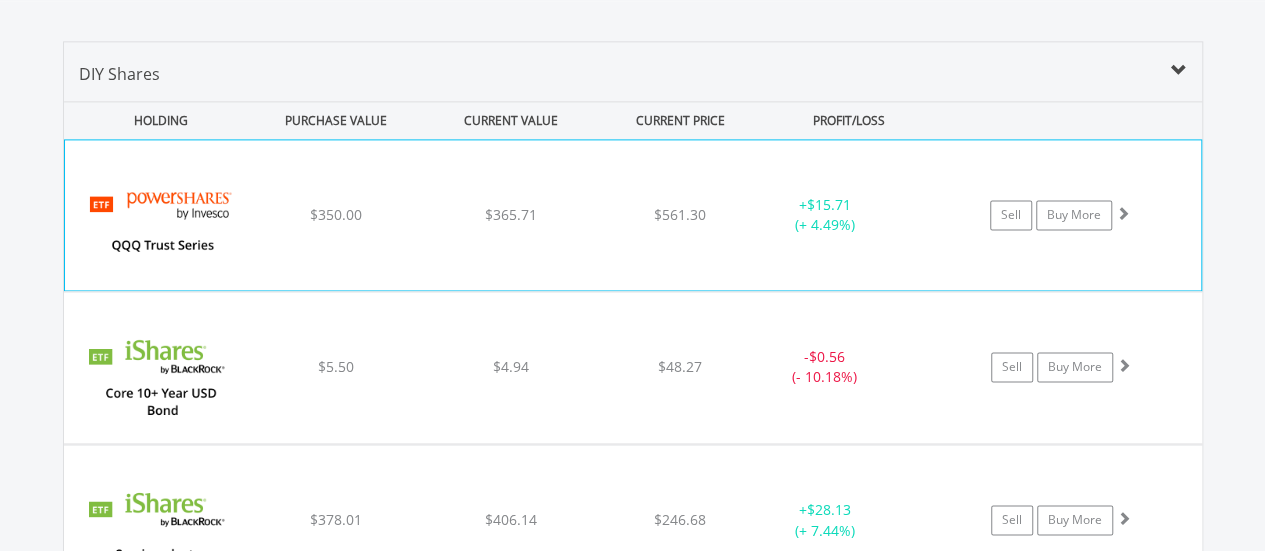 click on "﻿
Invesco QQQ Trust
$350.00
$365.71
$561.30
+  $15.71 (+ 4.49%)
Sell
Buy More" at bounding box center [633, 215] 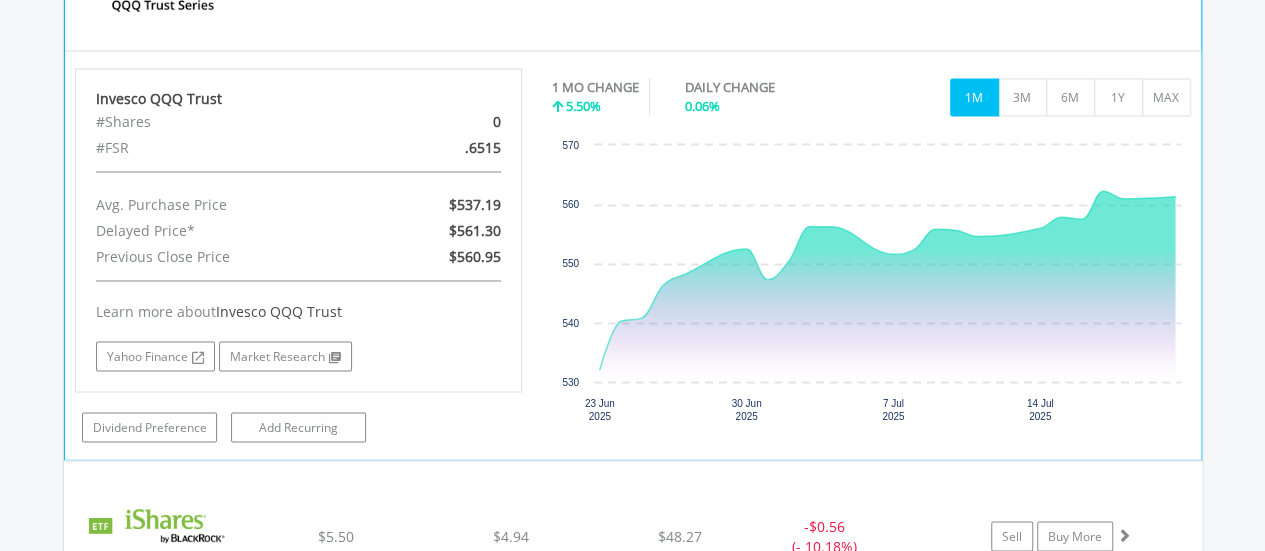 scroll, scrollTop: 1562, scrollLeft: 0, axis: vertical 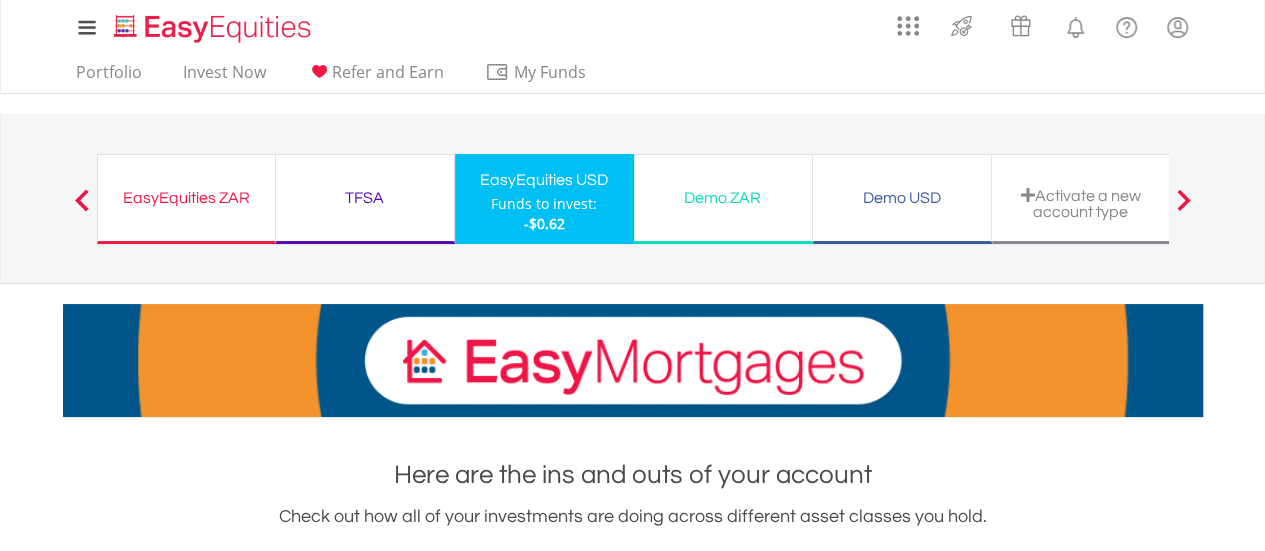click on "EasyEquities ZAR
Funds to invest:
-$0.62" at bounding box center [186, 199] 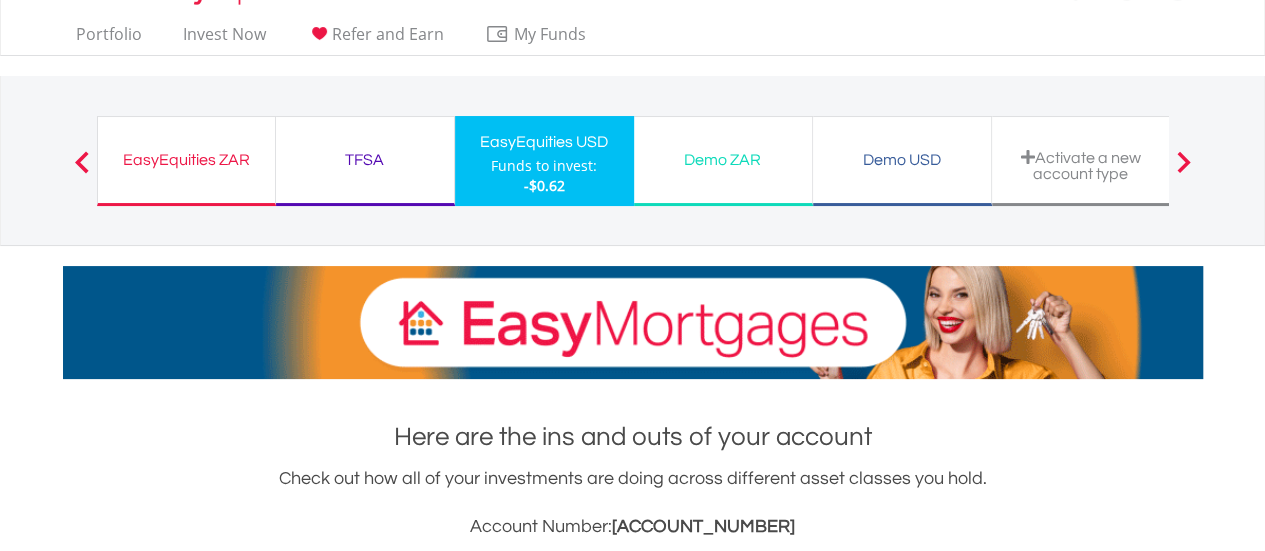 scroll, scrollTop: 40, scrollLeft: 0, axis: vertical 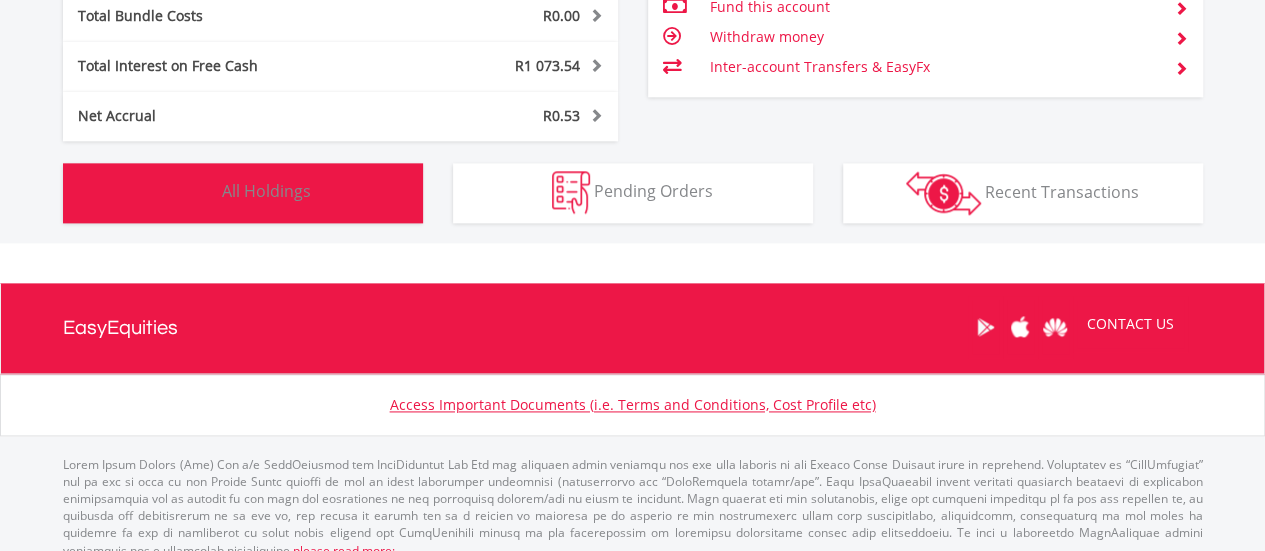 click on "Holdings
All Holdings" at bounding box center (243, 193) 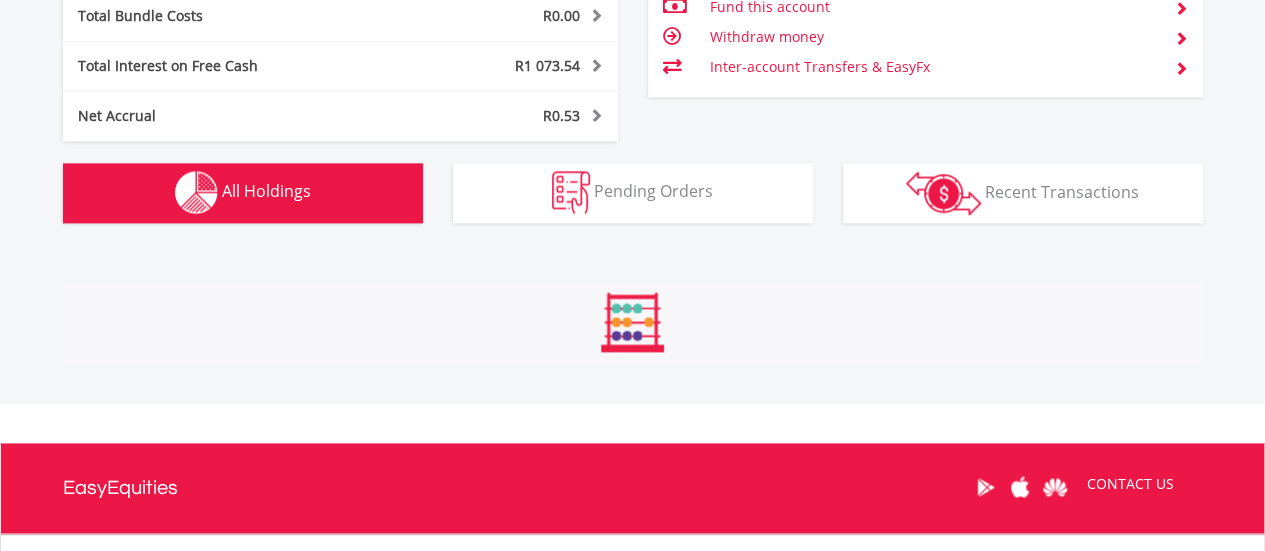 type 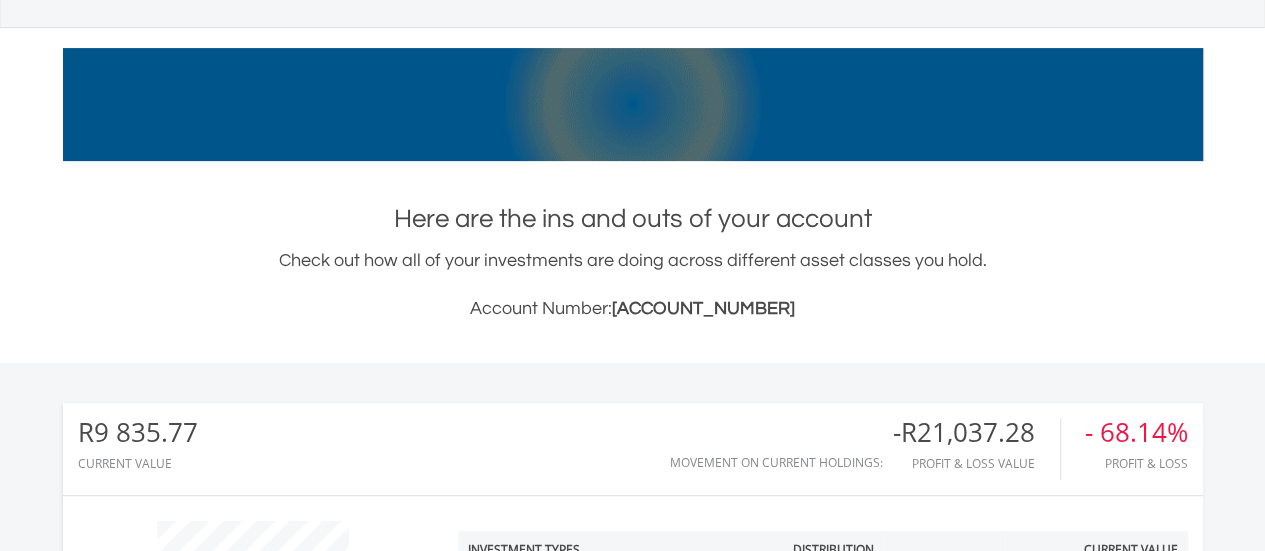 scroll, scrollTop: 0, scrollLeft: 0, axis: both 